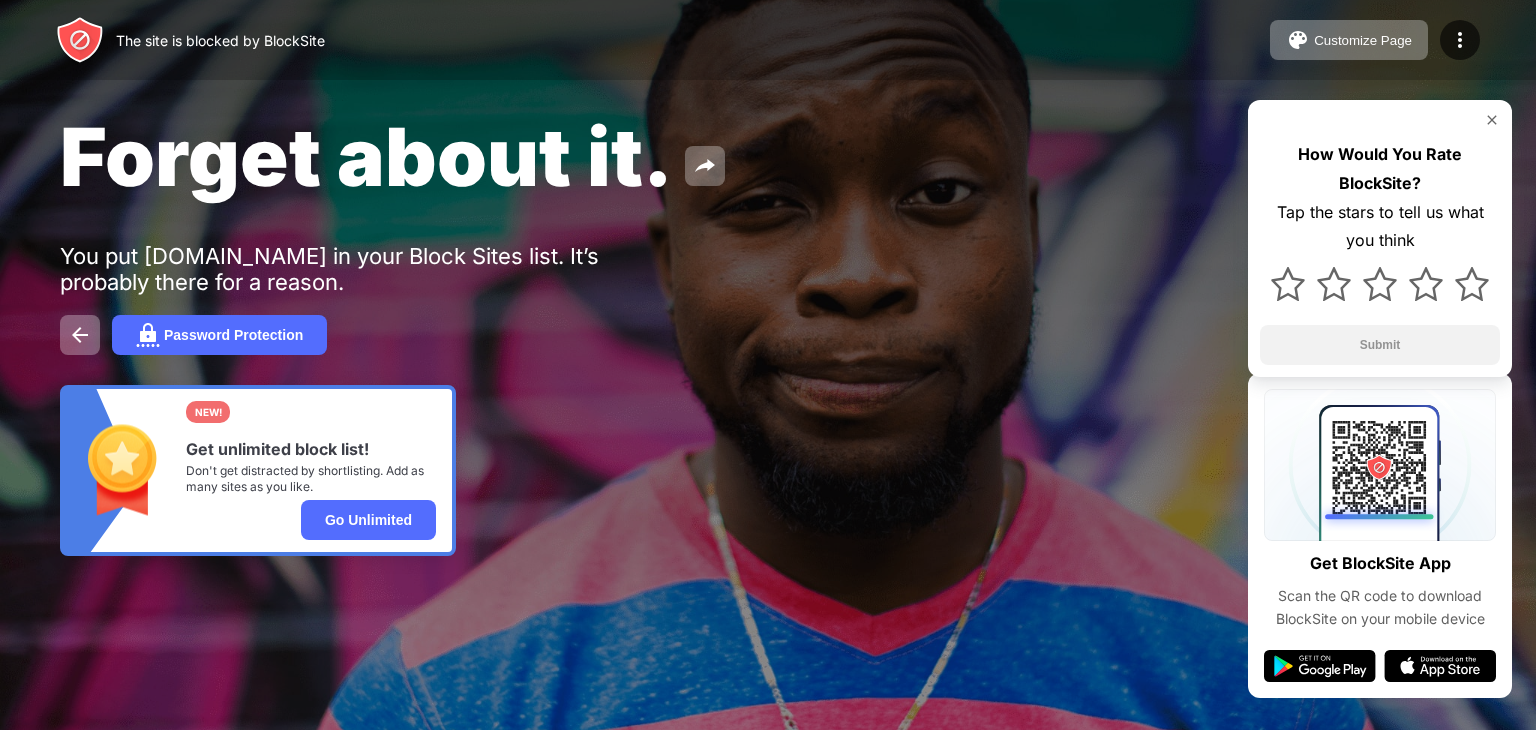 scroll, scrollTop: 0, scrollLeft: 0, axis: both 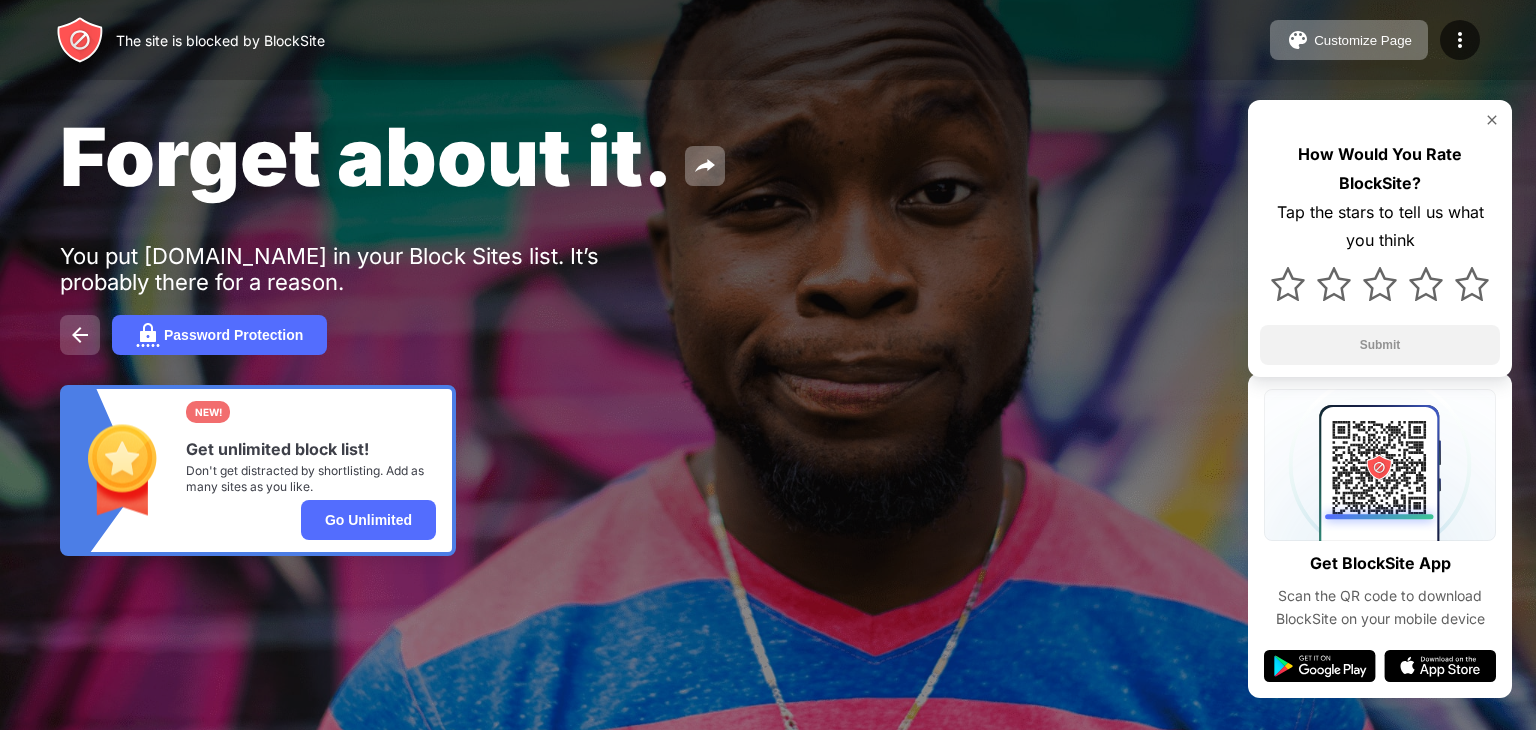 click at bounding box center [80, 335] 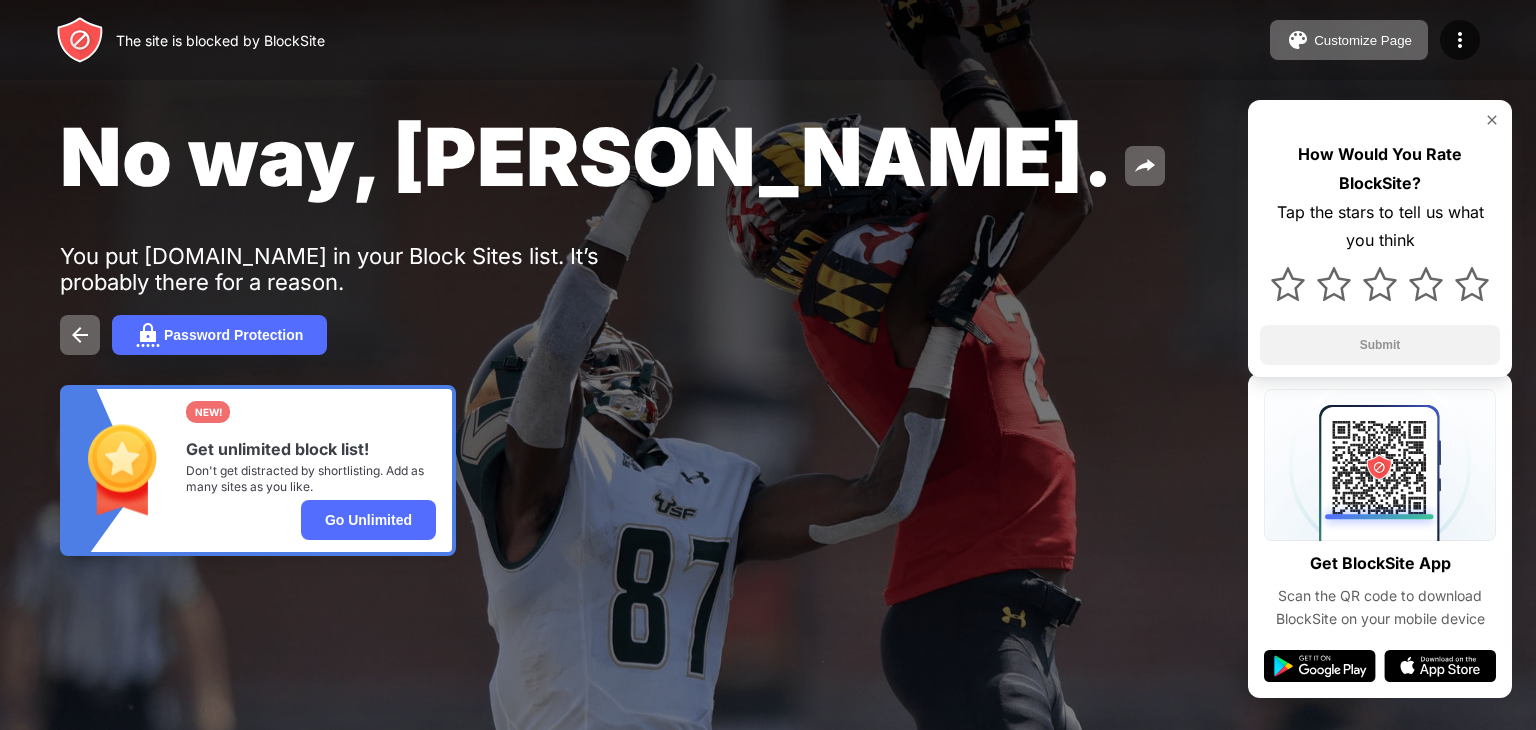 scroll, scrollTop: 0, scrollLeft: 0, axis: both 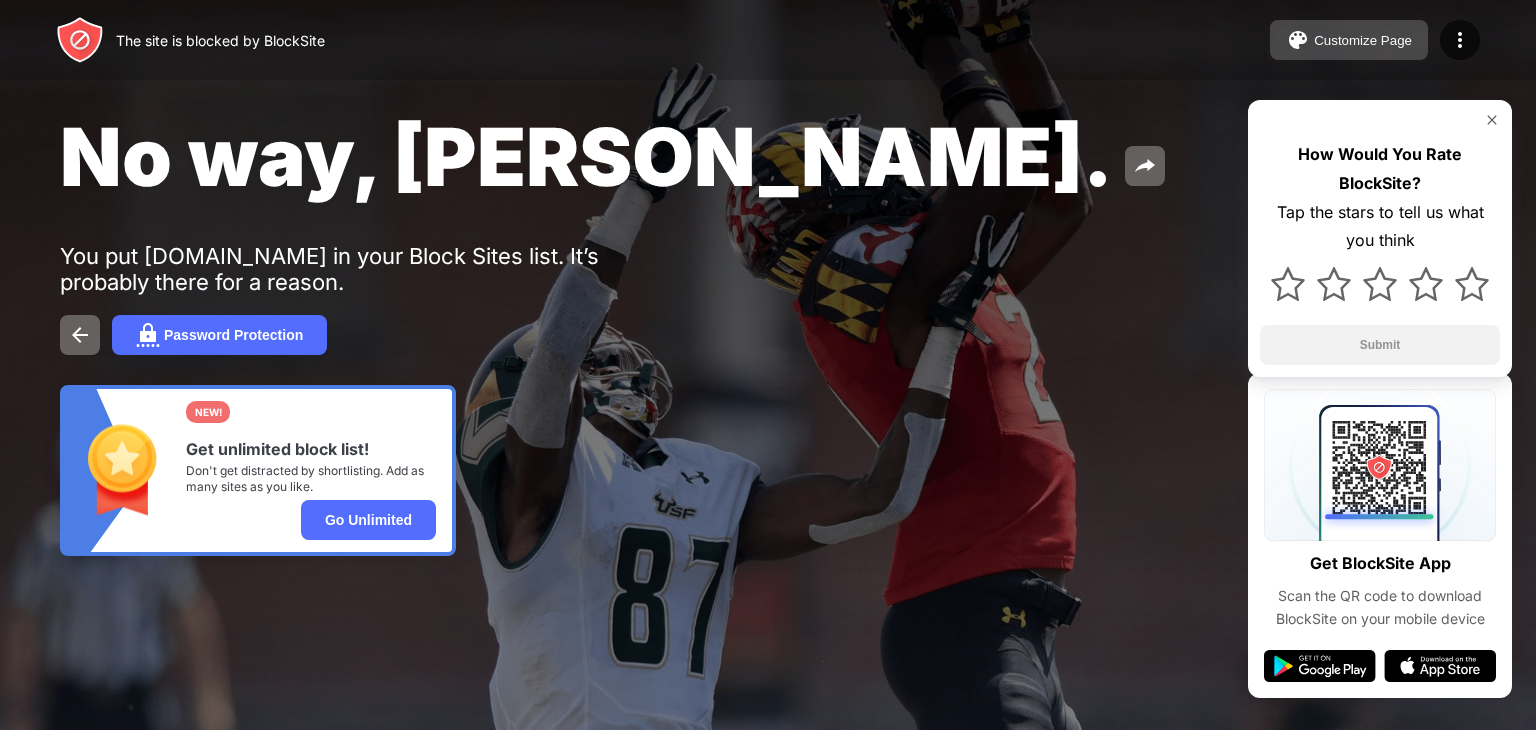 click on "Customize Page" at bounding box center (1349, 40) 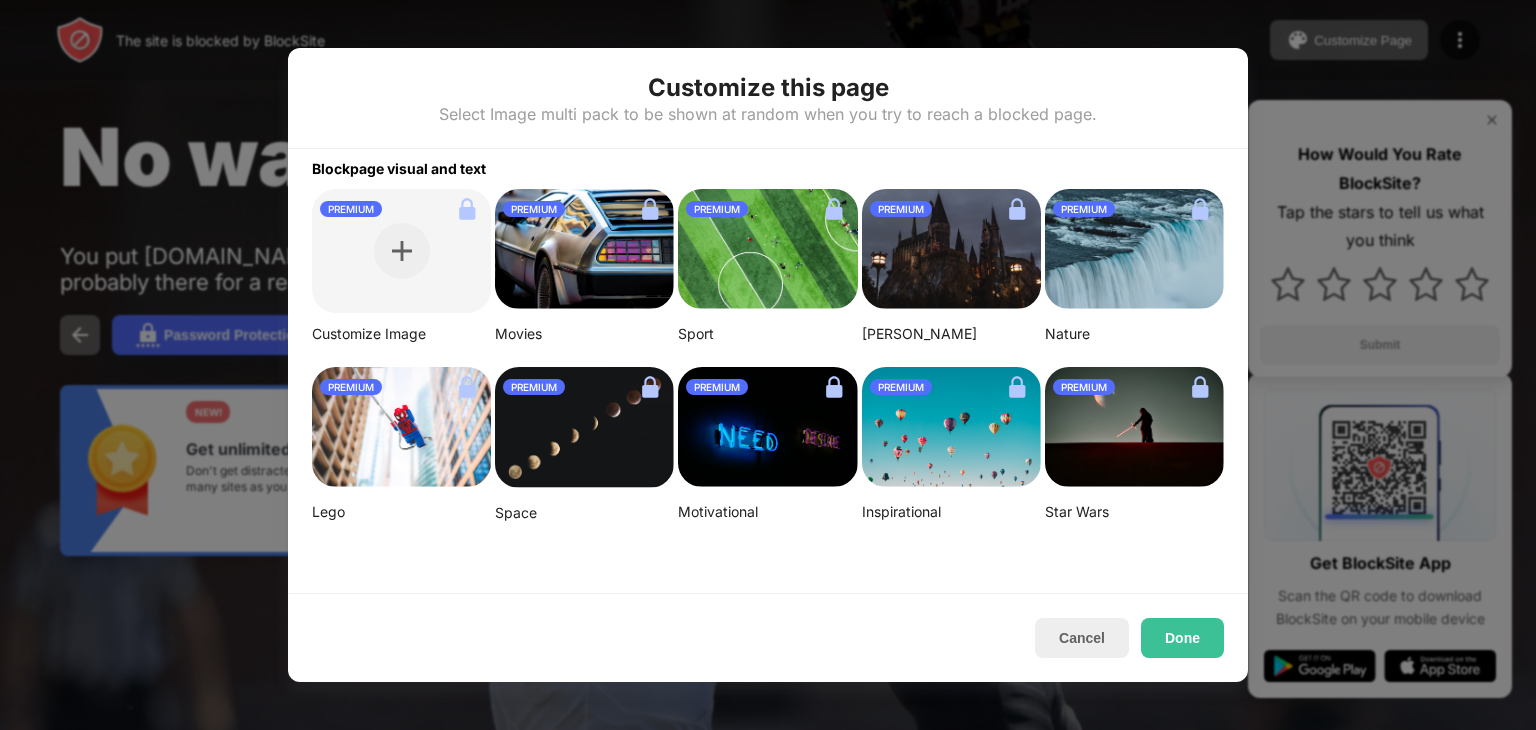 click at bounding box center (768, 365) 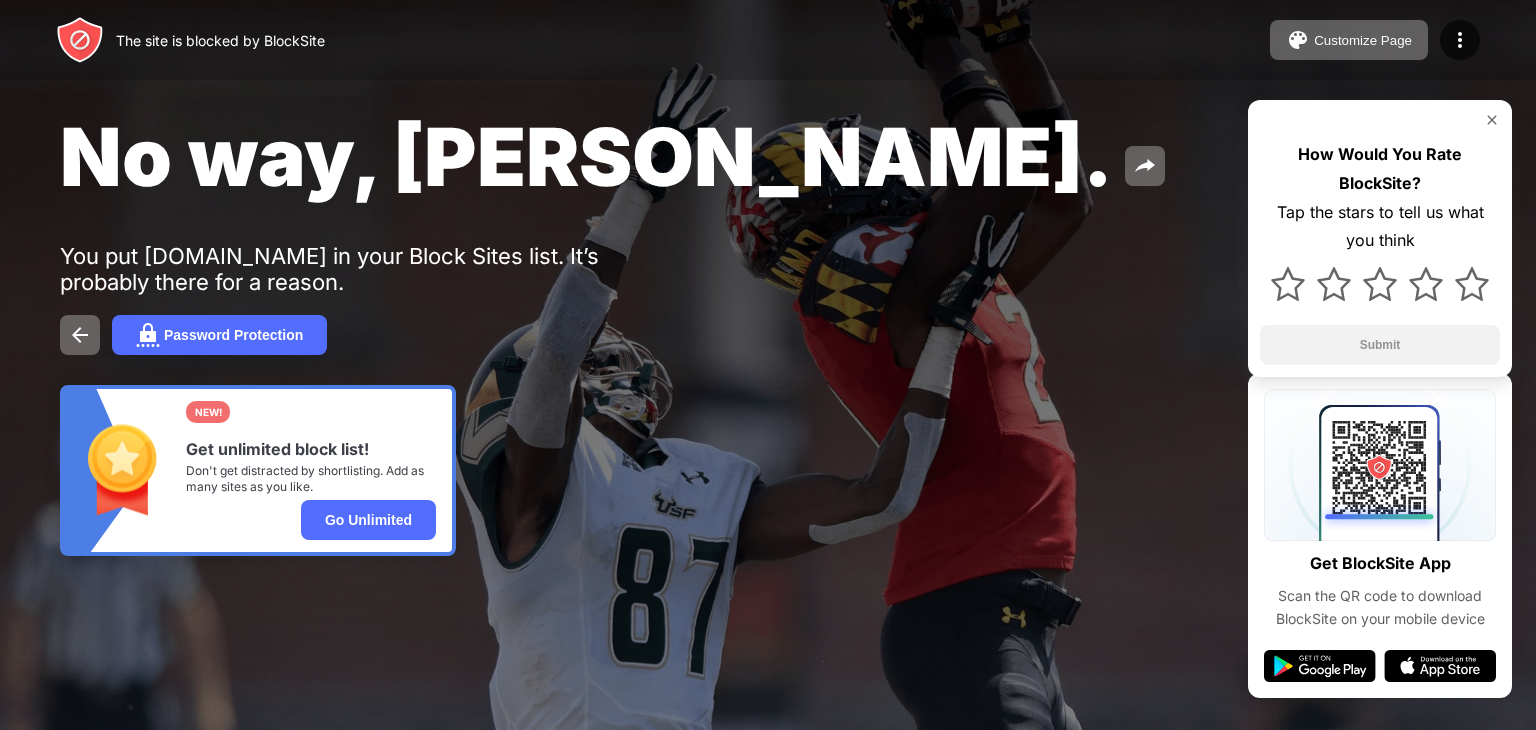 click on "No way, Jose. You put youtube.com in your Block Sites list. It’s probably there for a reason. Password Protection NEW! Get unlimited block list! Don't get distracted by shortlisting. Add as many sites as you like. Go Unlimited How Would You Rate BlockSite? Tap the stars to tell us what you think Submit" at bounding box center (768, 332) 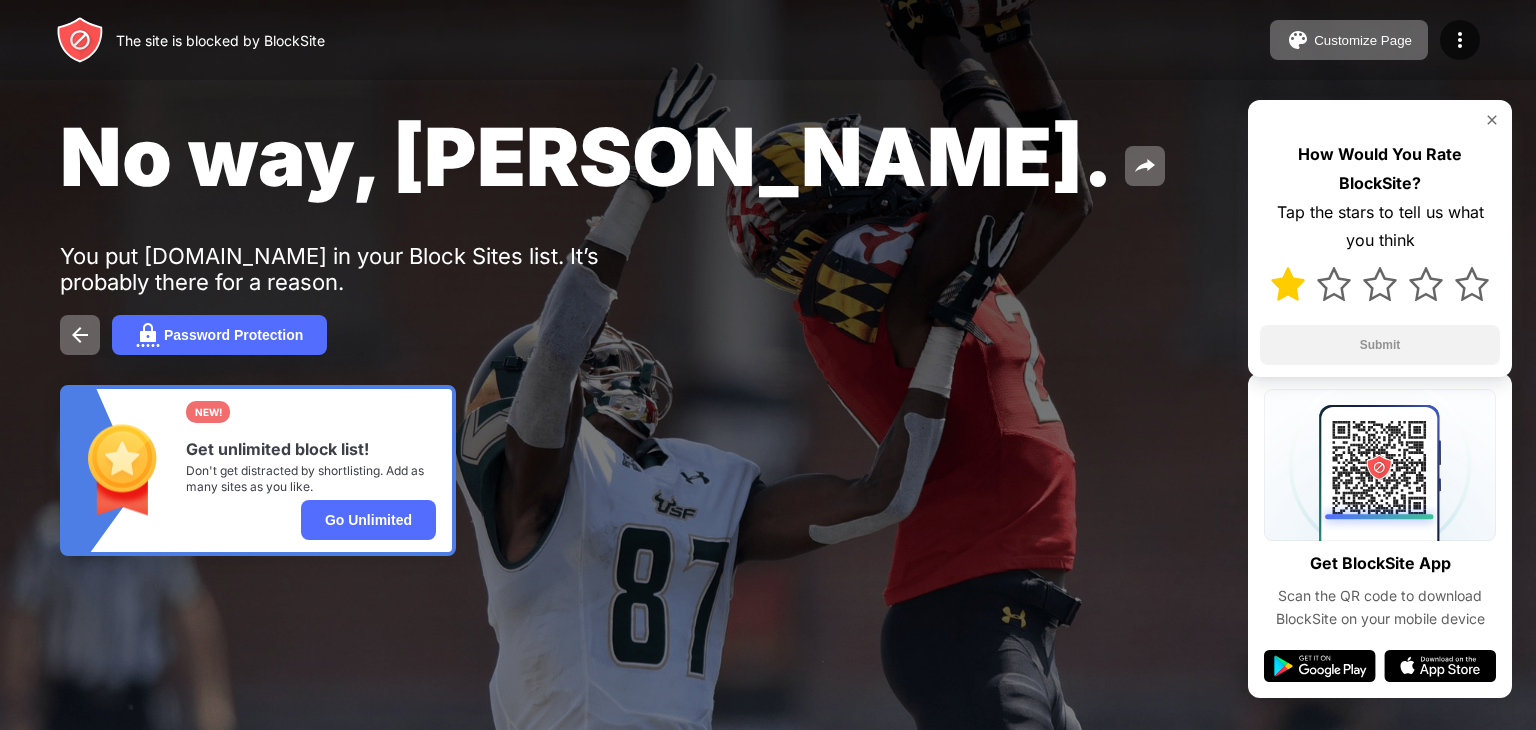 drag, startPoint x: 1406, startPoint y: 418, endPoint x: 1303, endPoint y: 273, distance: 177.8595 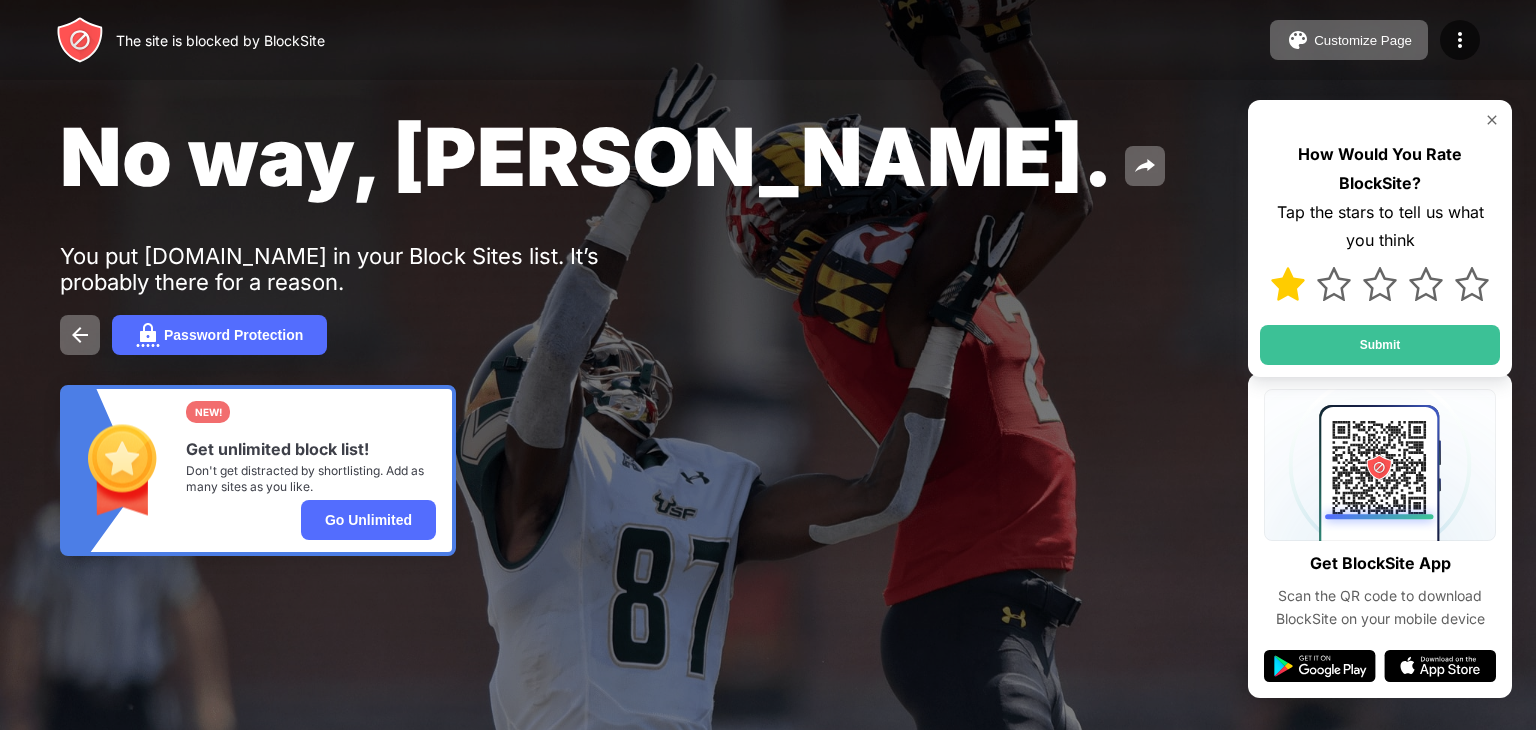 click on "How Would You Rate BlockSite? Tap the stars to tell us what you think Submit" at bounding box center [1380, 238] 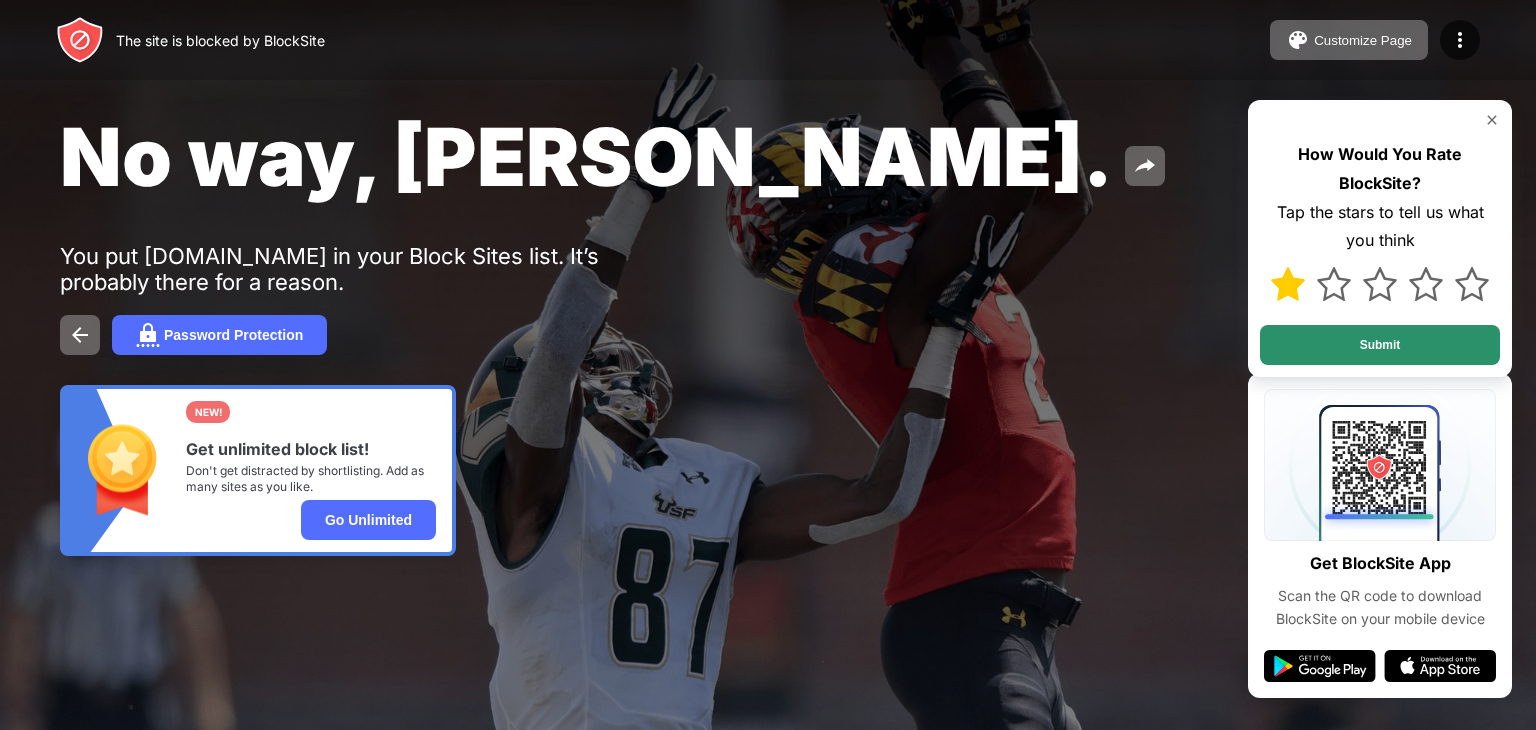 click on "Submit" at bounding box center (1380, 345) 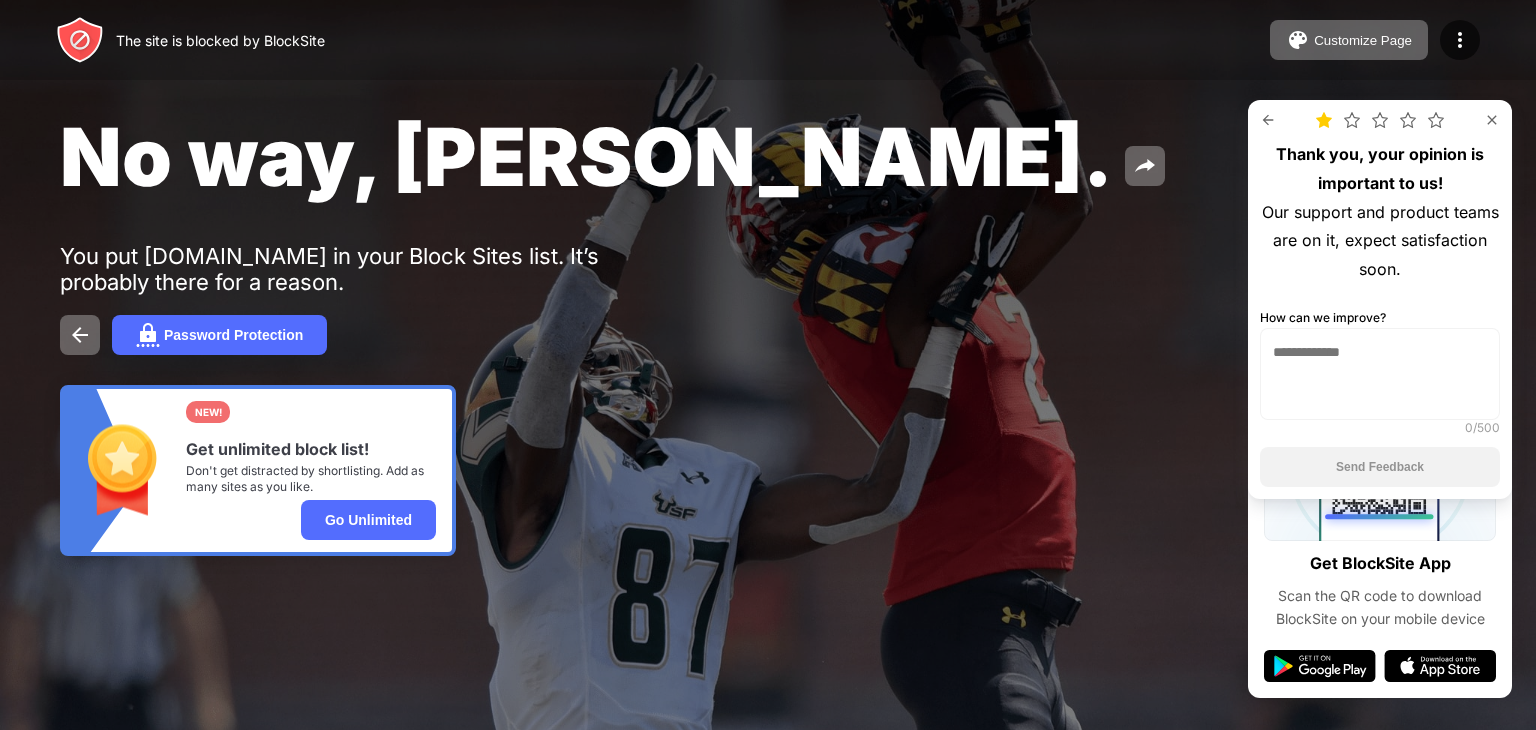 drag, startPoint x: 1496, startPoint y: 105, endPoint x: 1492, endPoint y: 125, distance: 20.396078 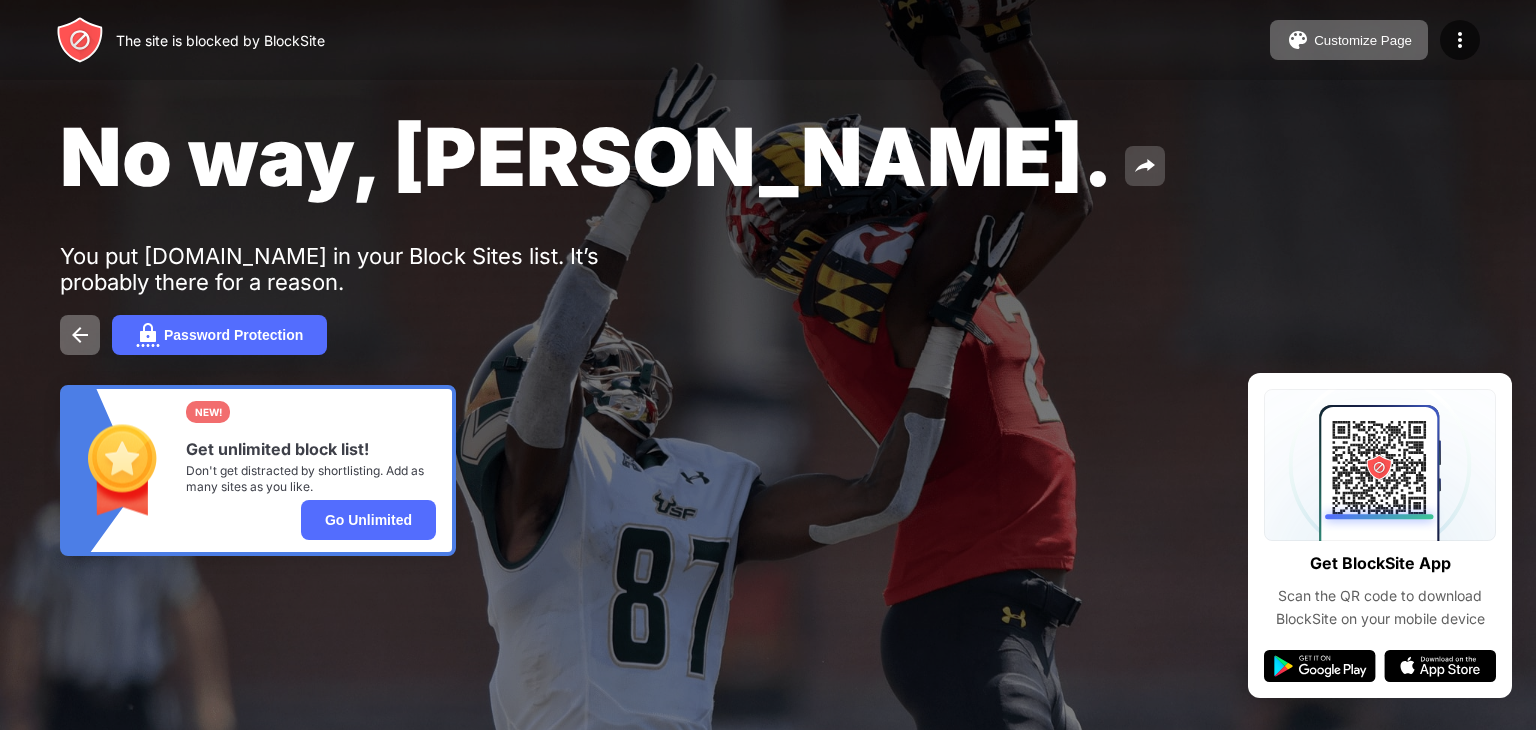 click at bounding box center (1145, 166) 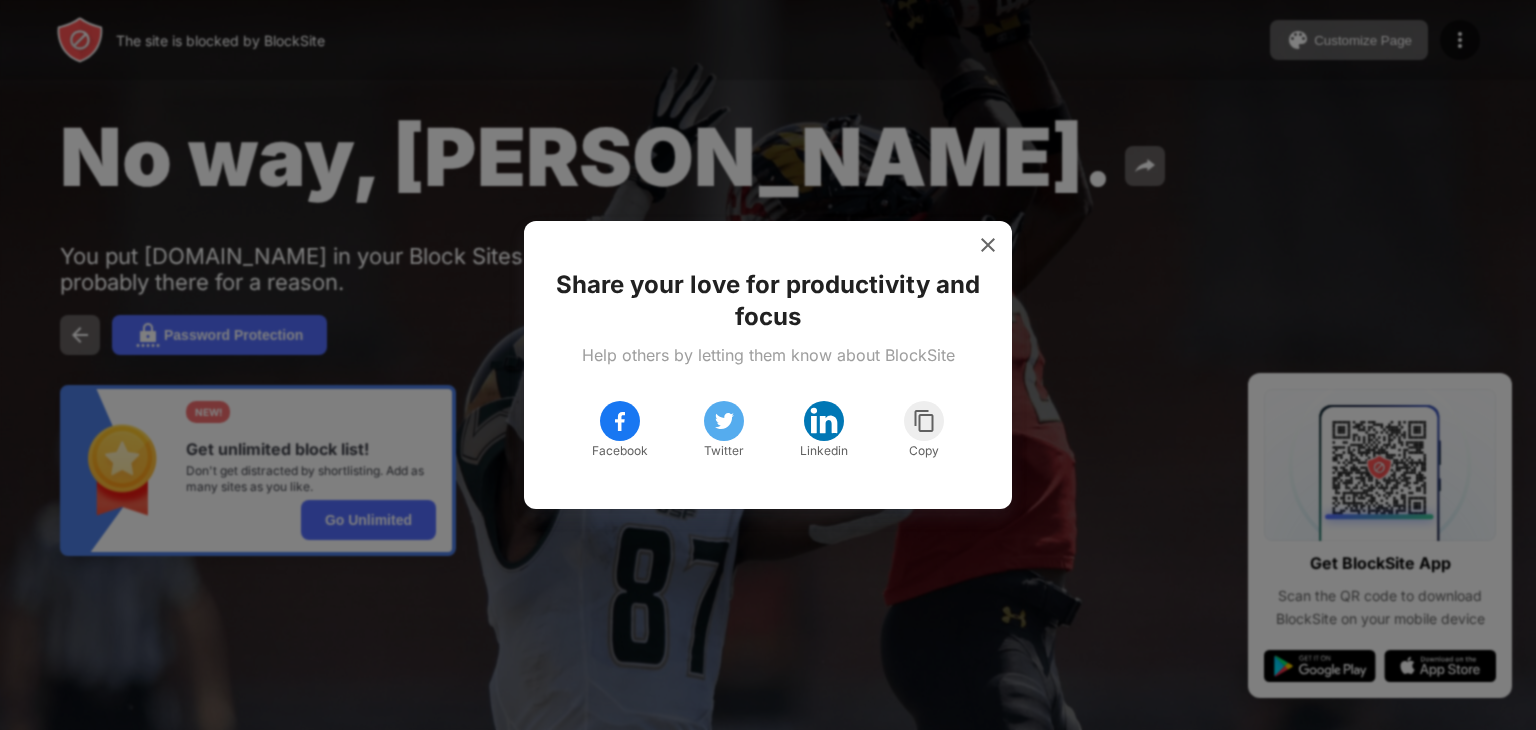 click on "Share your love for productivity and focus Help others by letting them know about BlockSite Facebook Twitter Linkedin Copy" at bounding box center [768, 365] 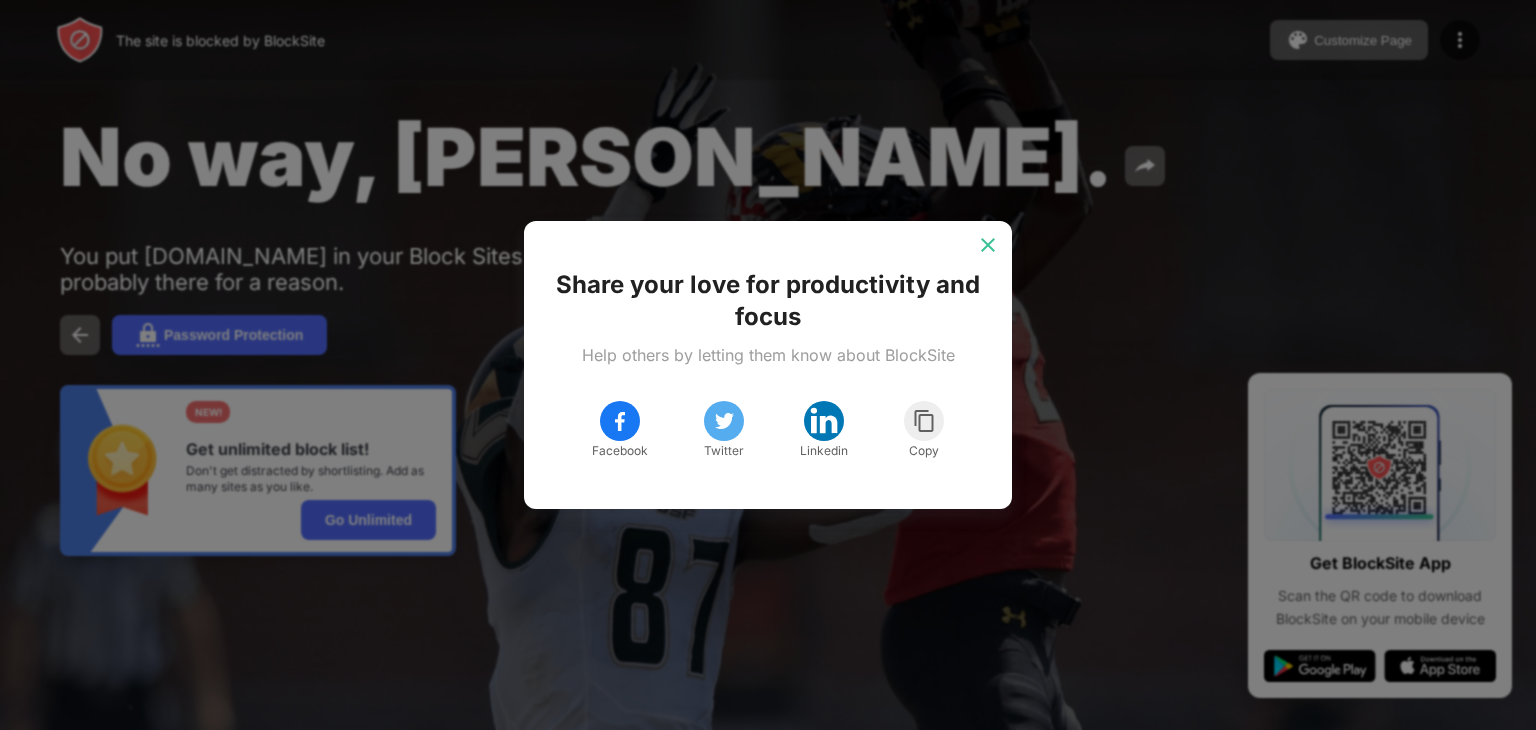 click at bounding box center (988, 245) 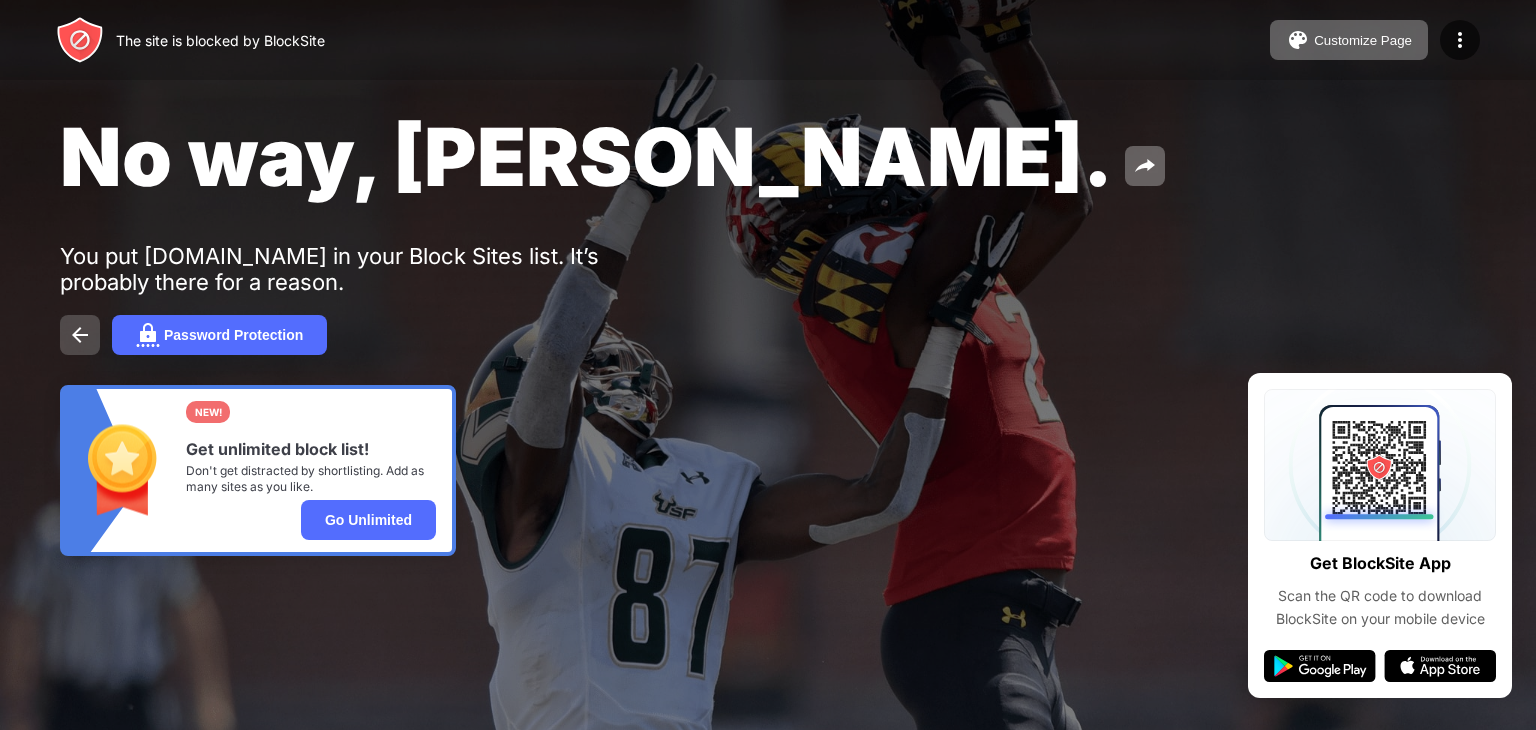 click at bounding box center [80, 335] 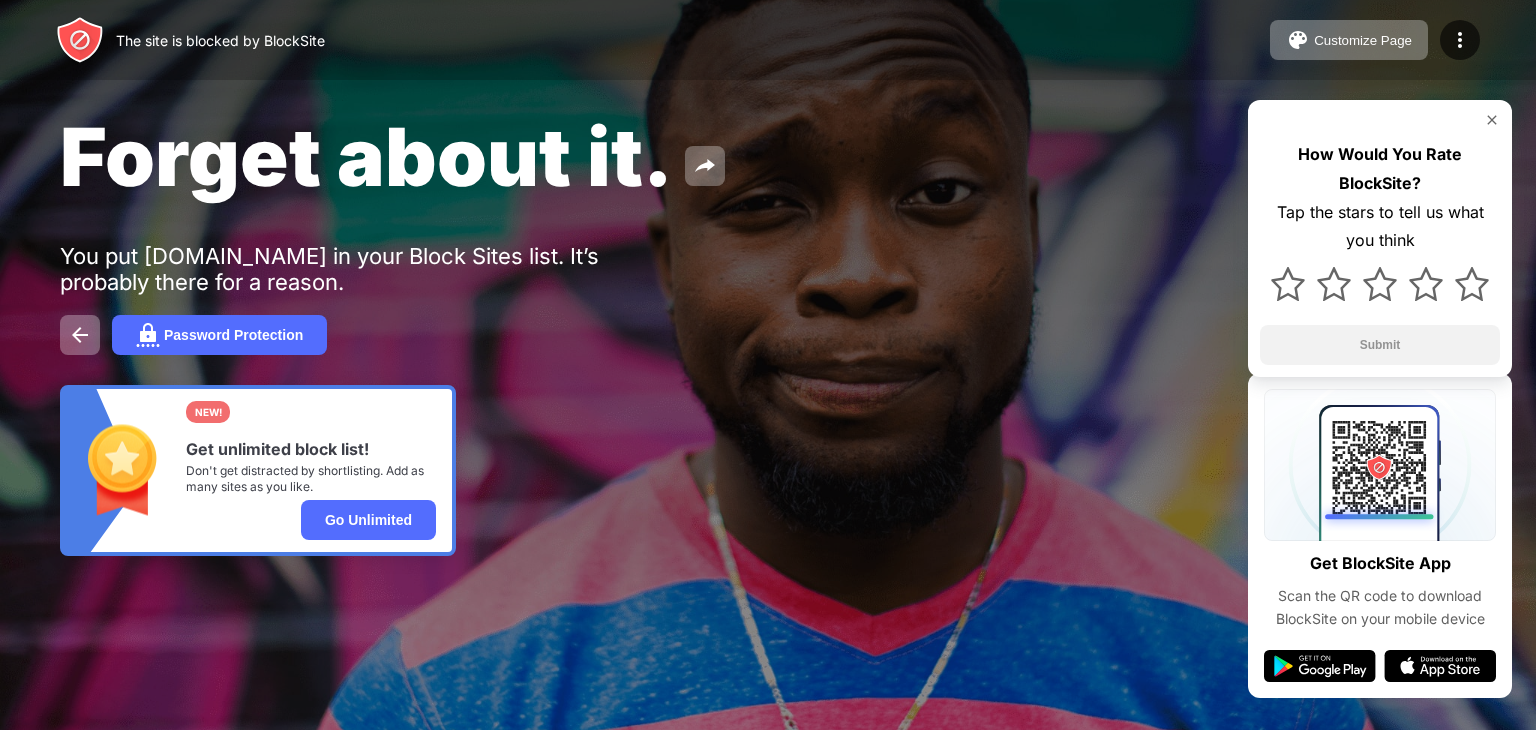 scroll, scrollTop: 0, scrollLeft: 0, axis: both 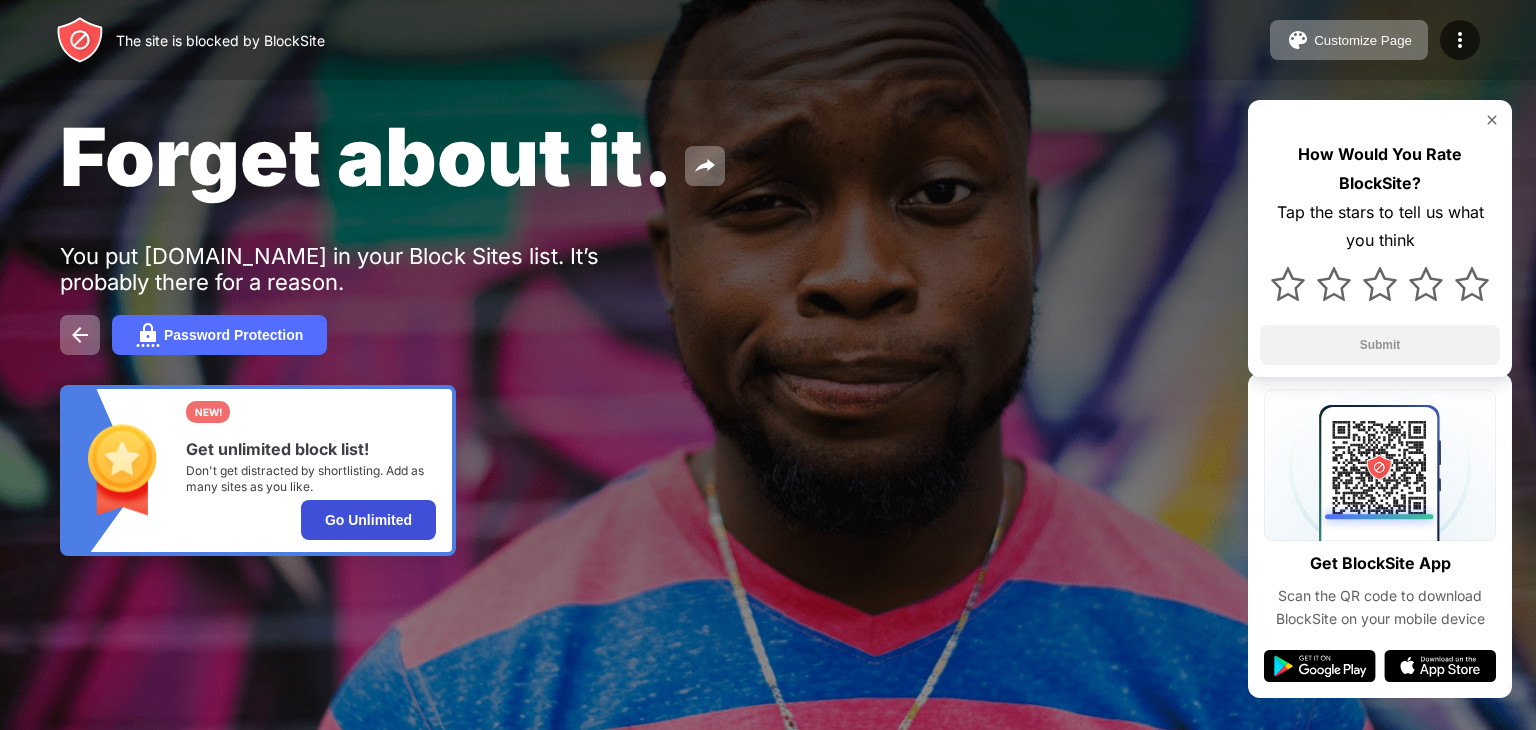 click on "Go Unlimited" at bounding box center (368, 520) 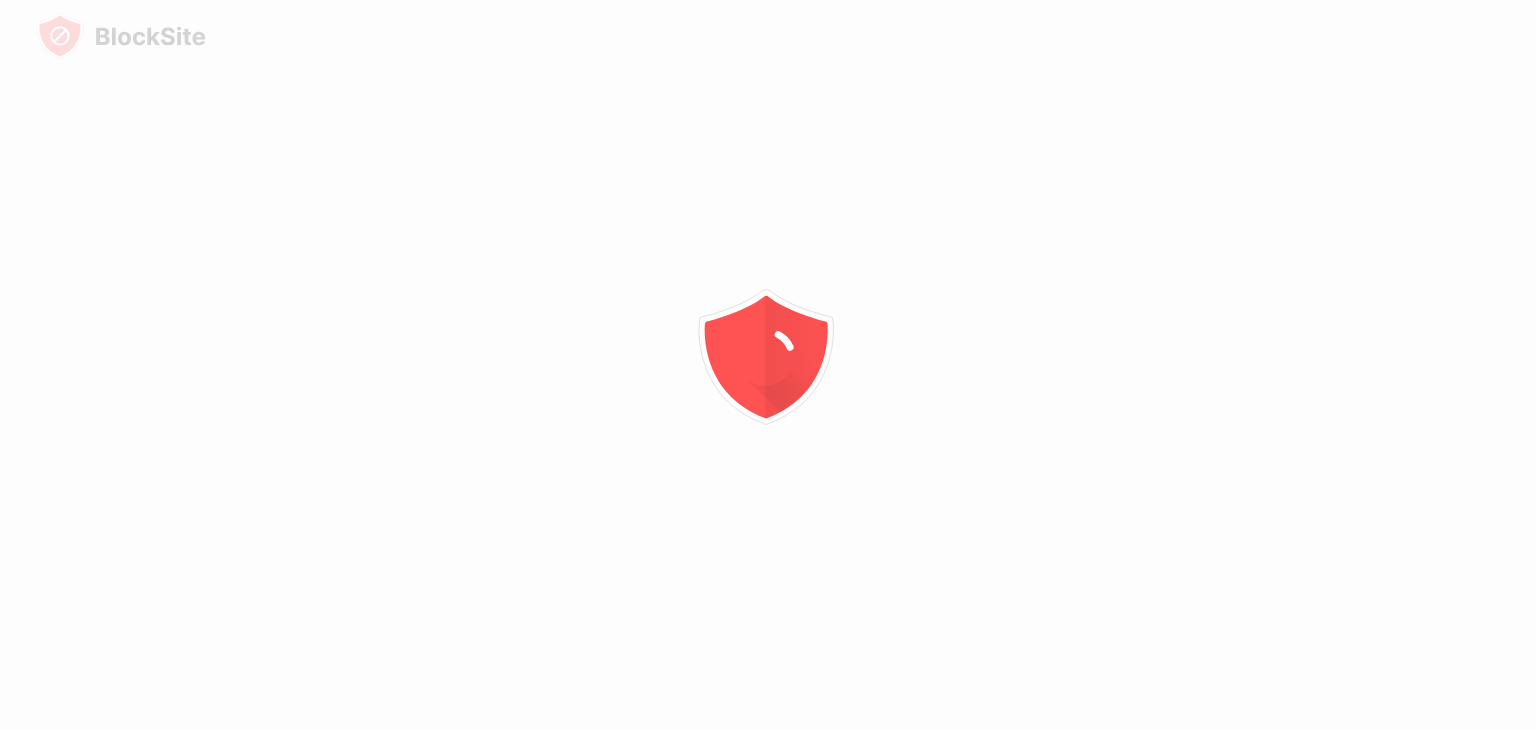 scroll, scrollTop: 0, scrollLeft: 0, axis: both 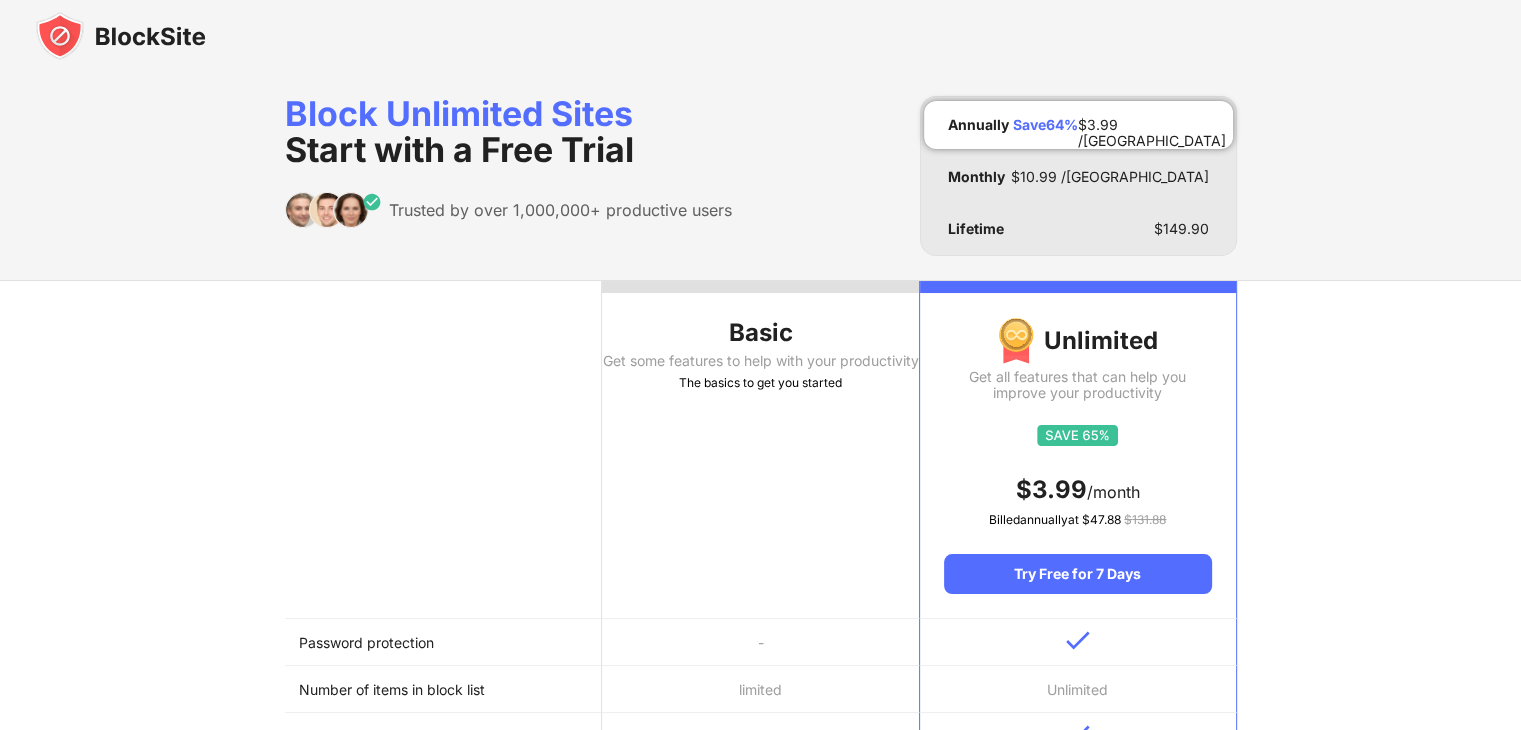click at bounding box center [760, 36] 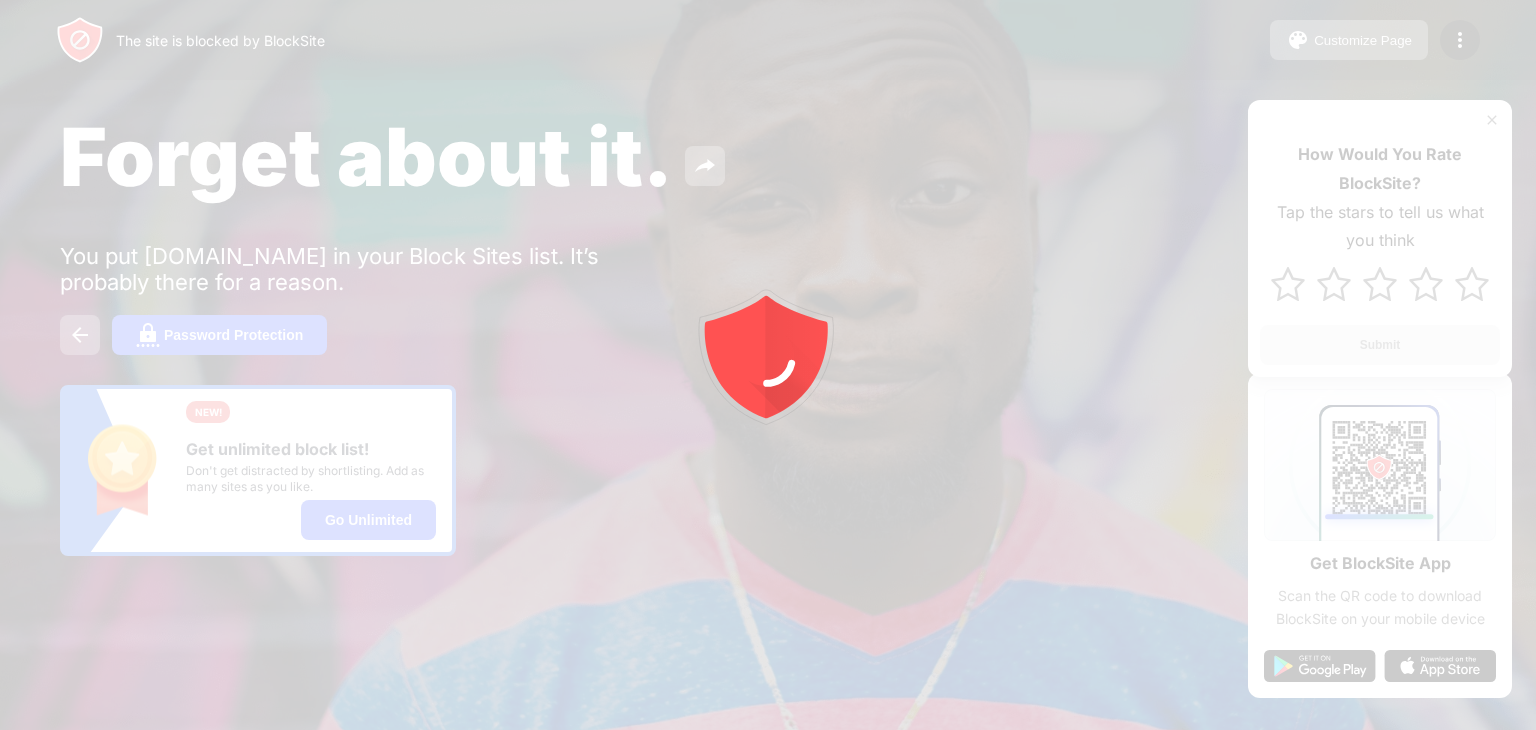 scroll, scrollTop: 0, scrollLeft: 0, axis: both 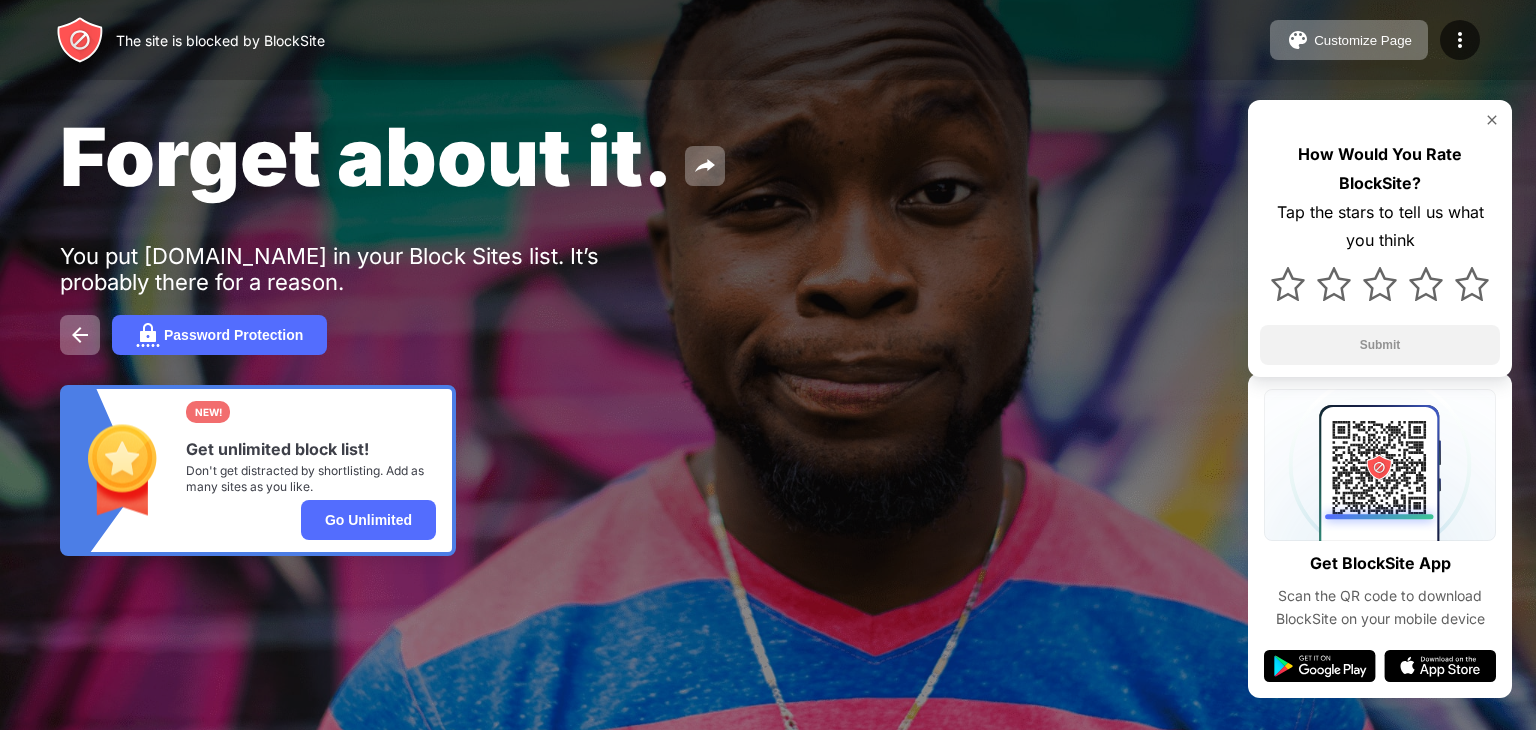 click on "The site is blocked by BlockSite Customize Page Edit Block List Redirect Customize Block Page Upgrade Password Protection Upgrade" at bounding box center (768, 40) 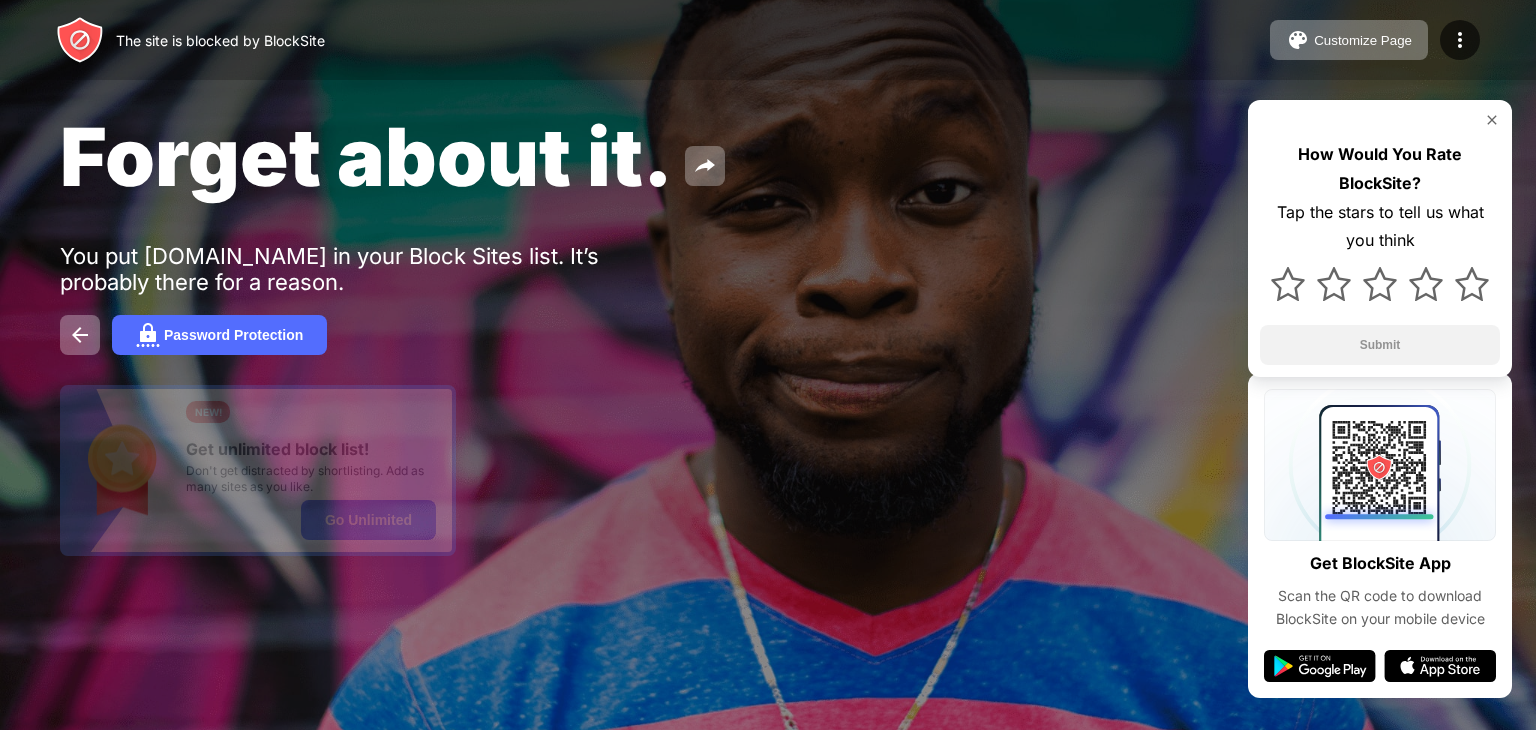 scroll, scrollTop: 0, scrollLeft: 0, axis: both 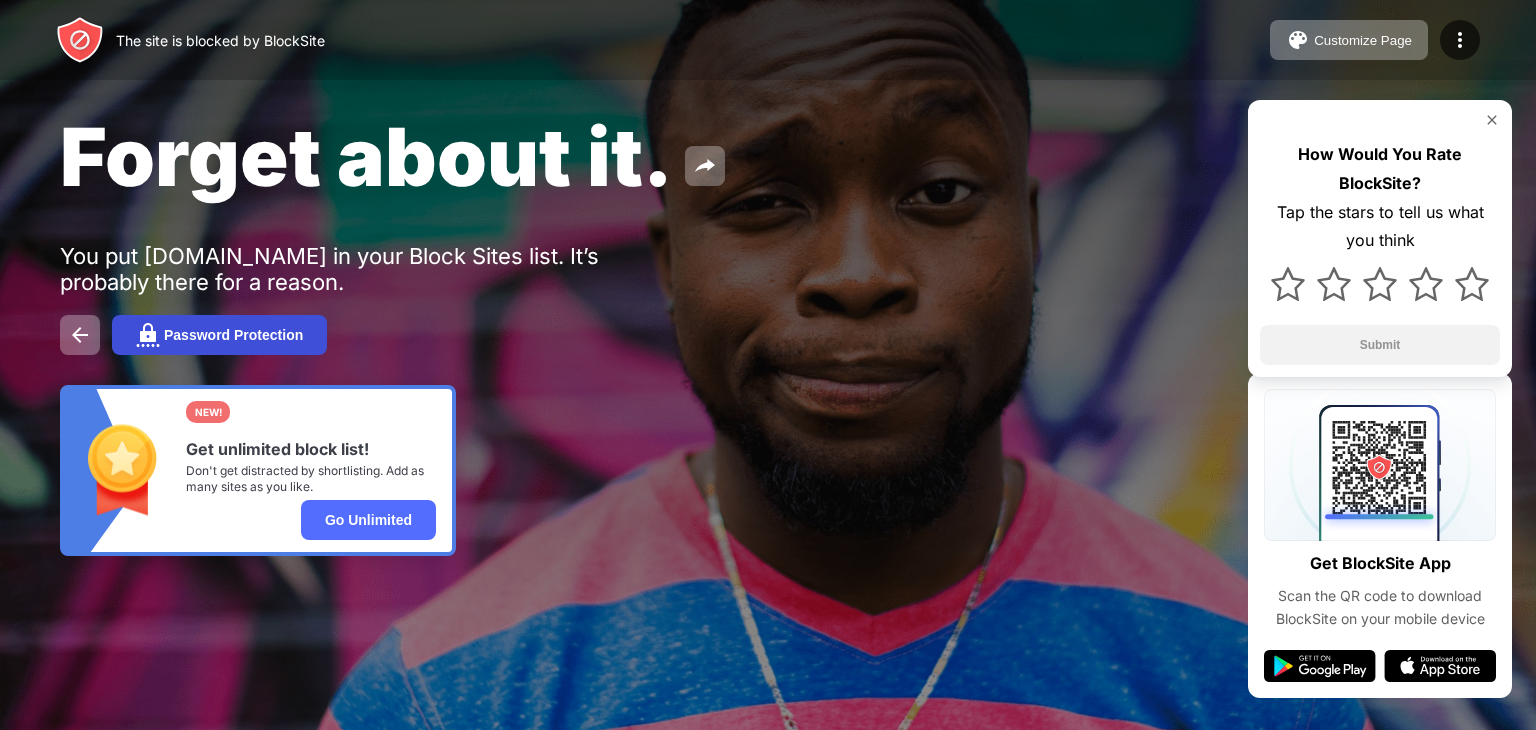 click at bounding box center [148, 335] 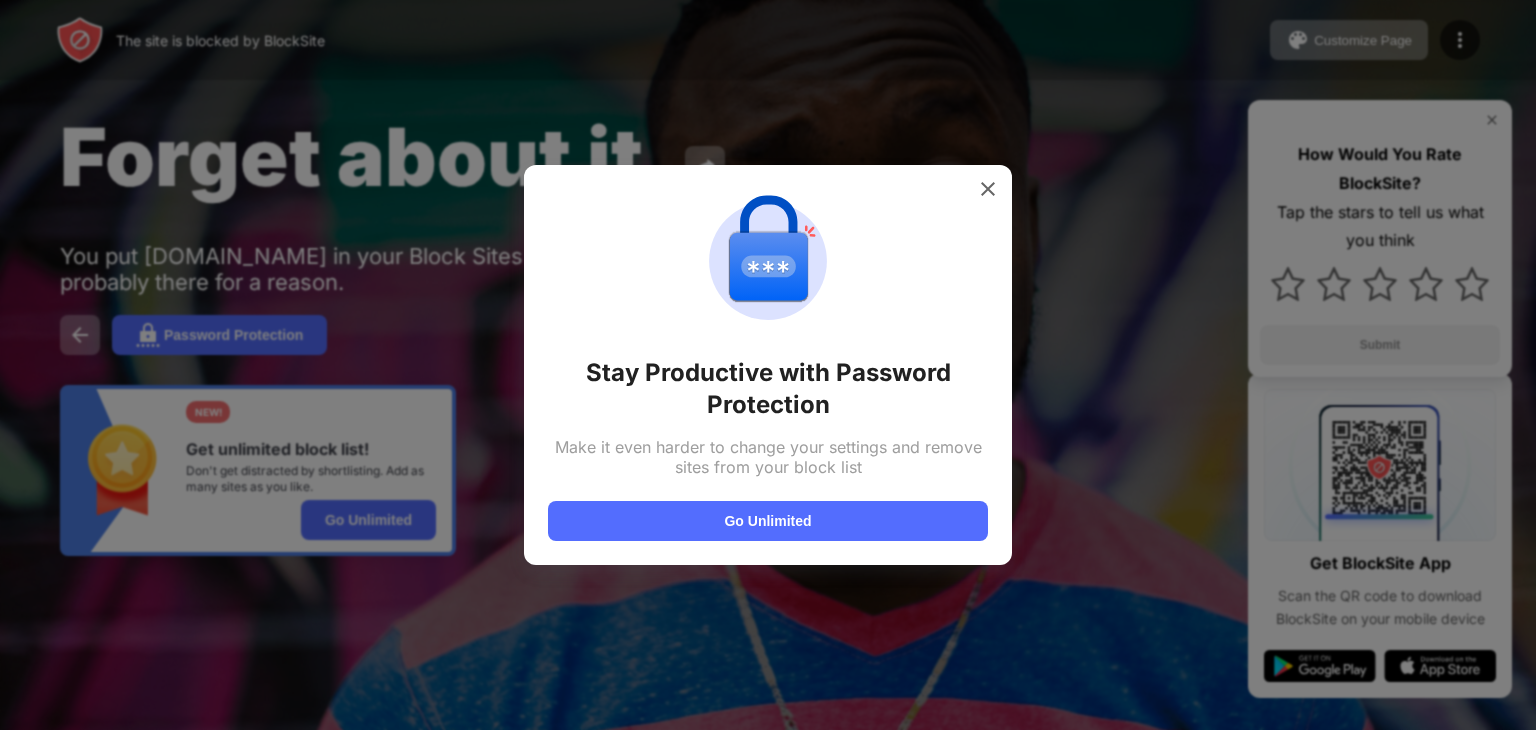 click at bounding box center (768, 365) 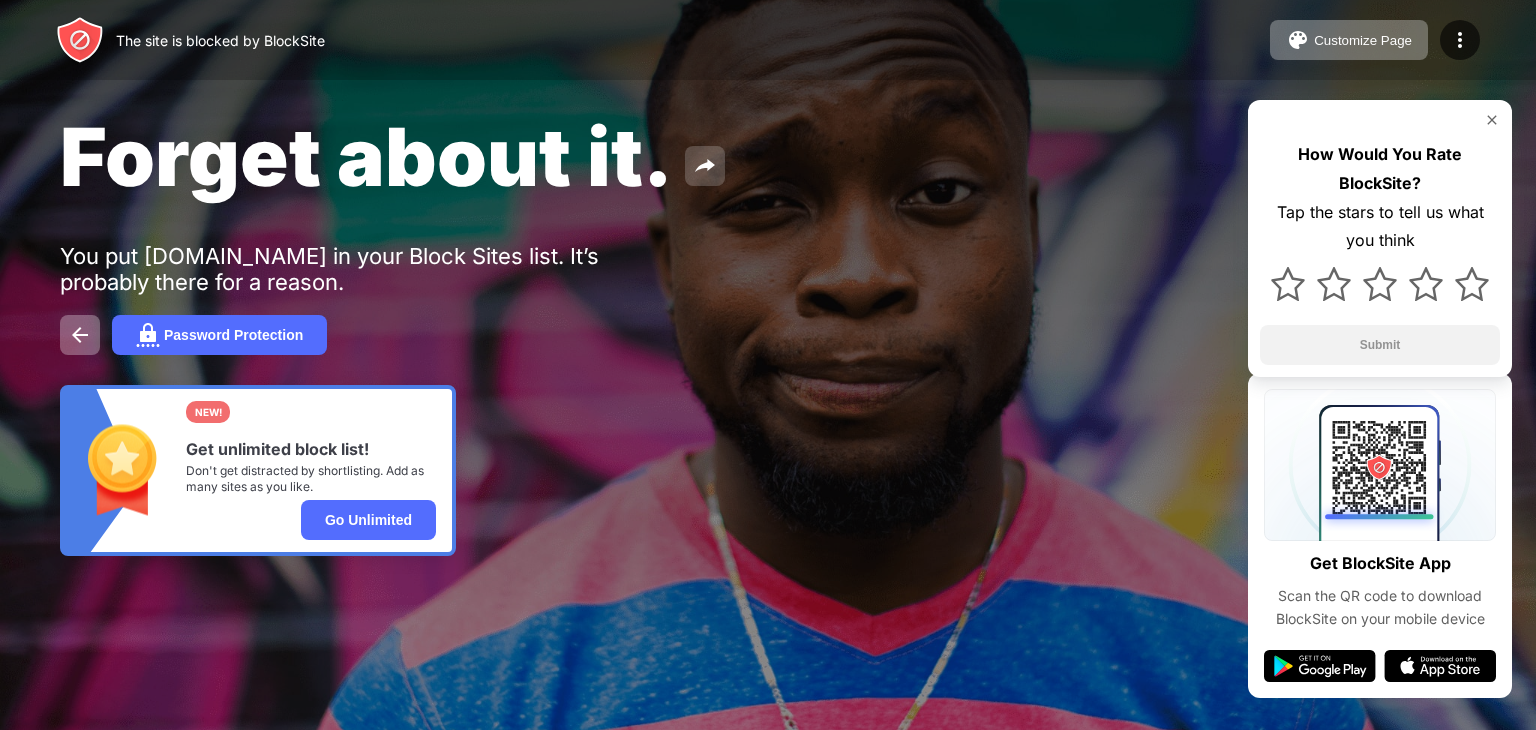 click at bounding box center (705, 166) 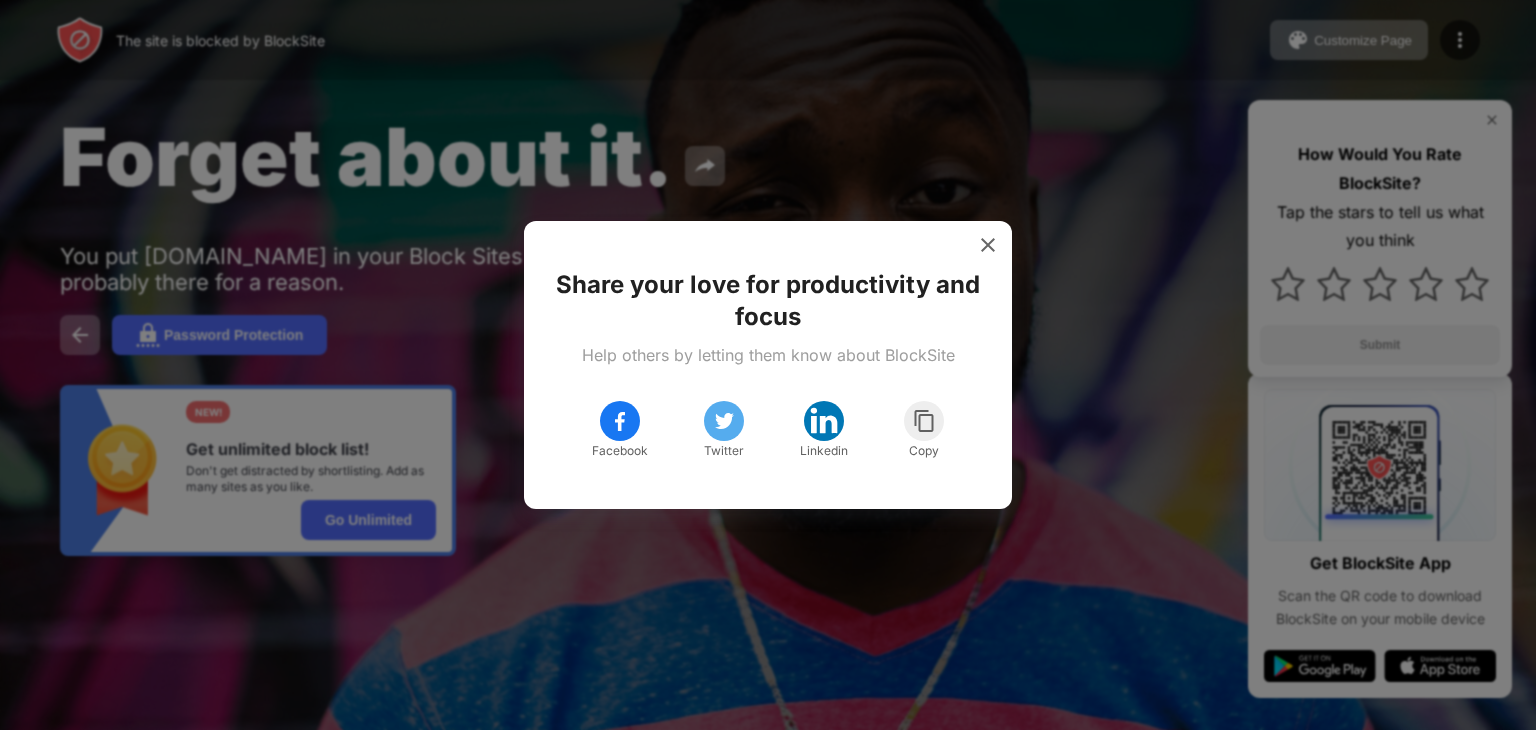 click on "Share your love for productivity and focus Help others by letting them know about BlockSite Facebook Twitter Linkedin Copy" at bounding box center [768, 365] 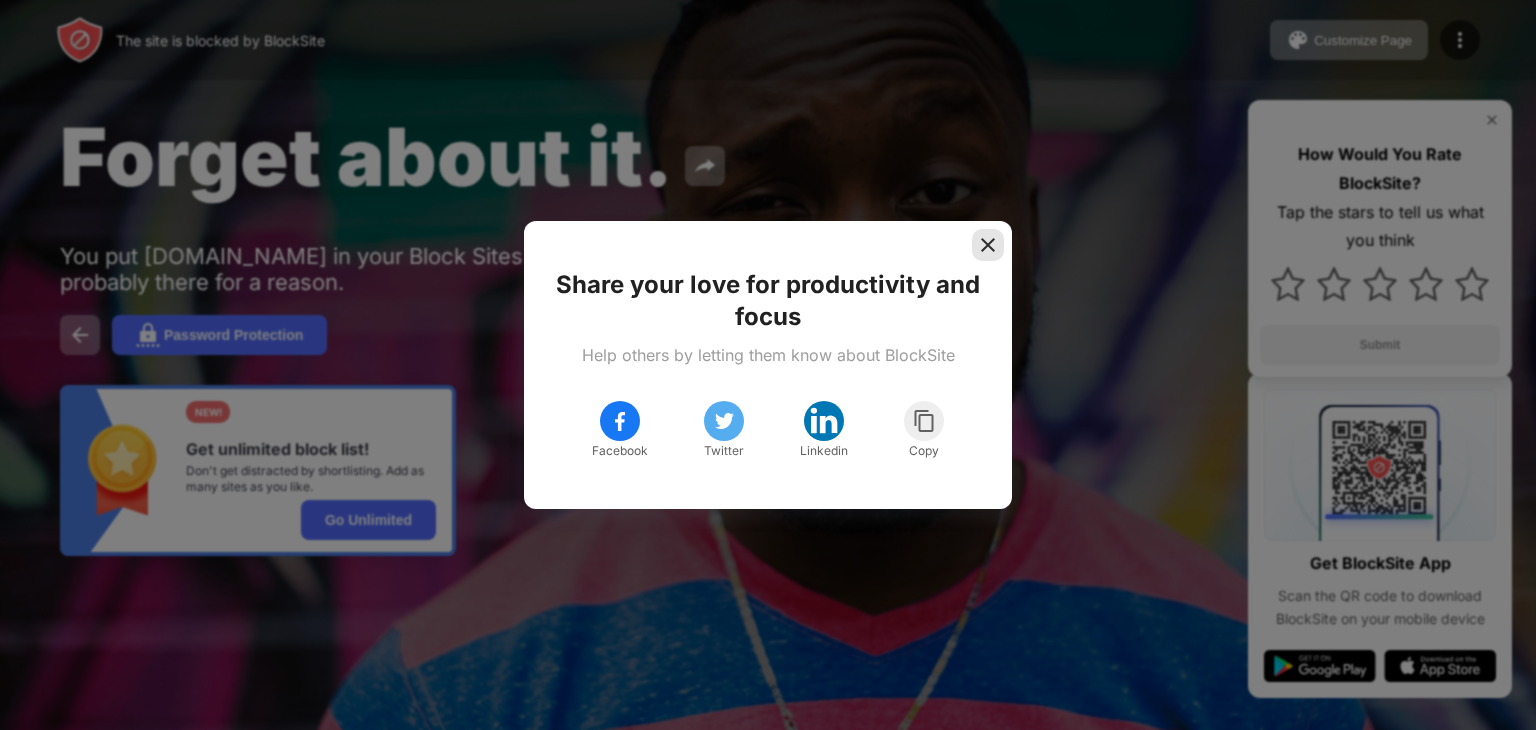 click at bounding box center (988, 245) 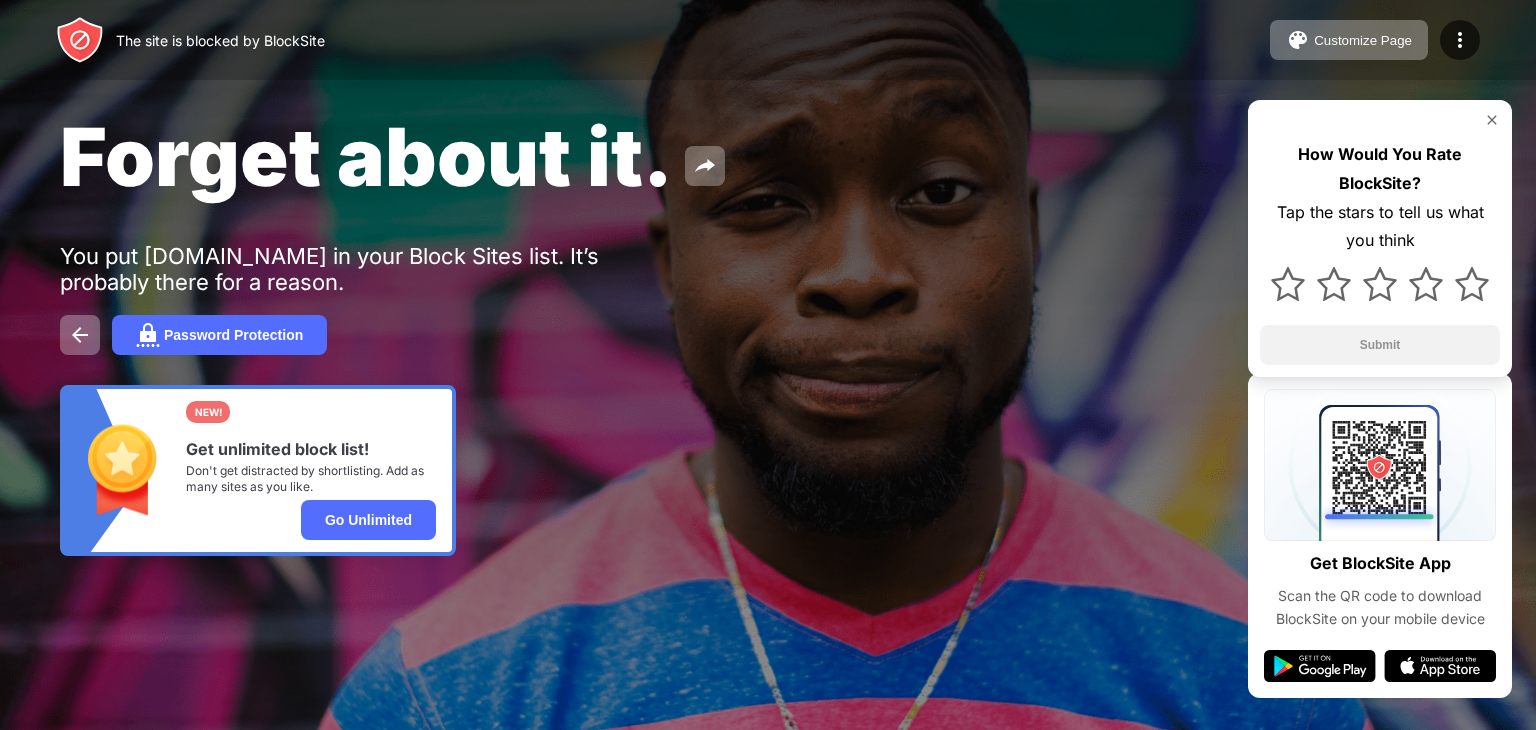 scroll, scrollTop: 0, scrollLeft: 0, axis: both 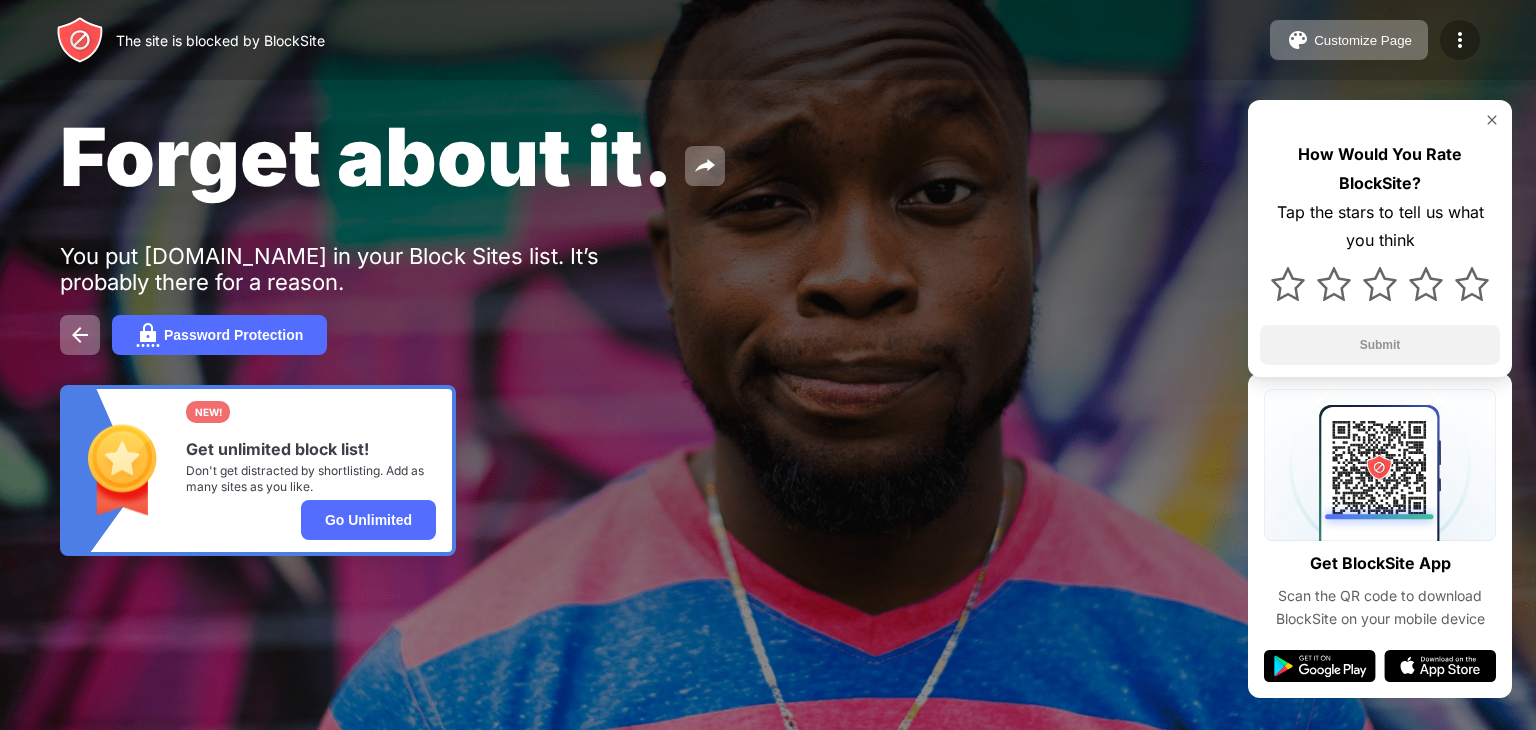 click at bounding box center (1460, 40) 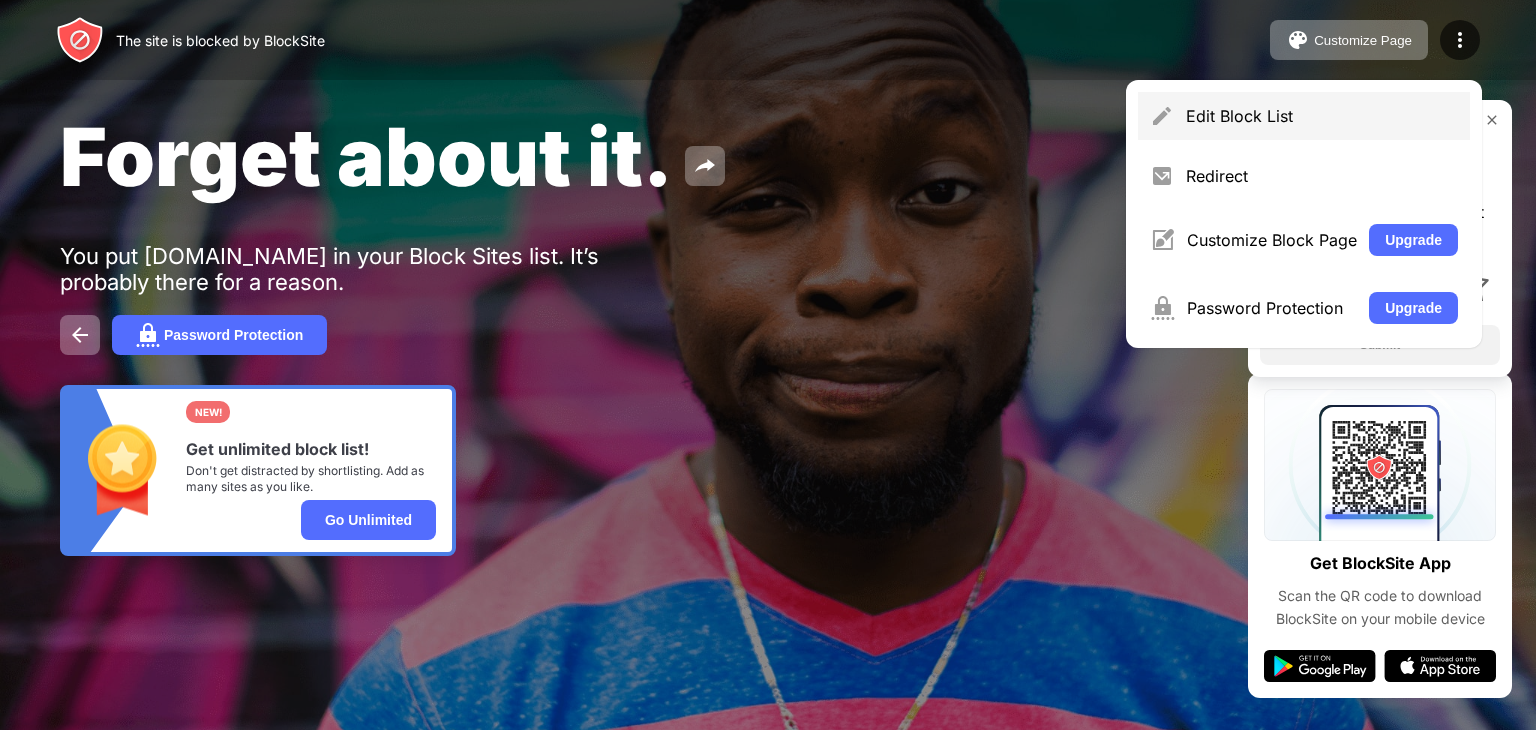 click on "Edit Block List" at bounding box center [1304, 116] 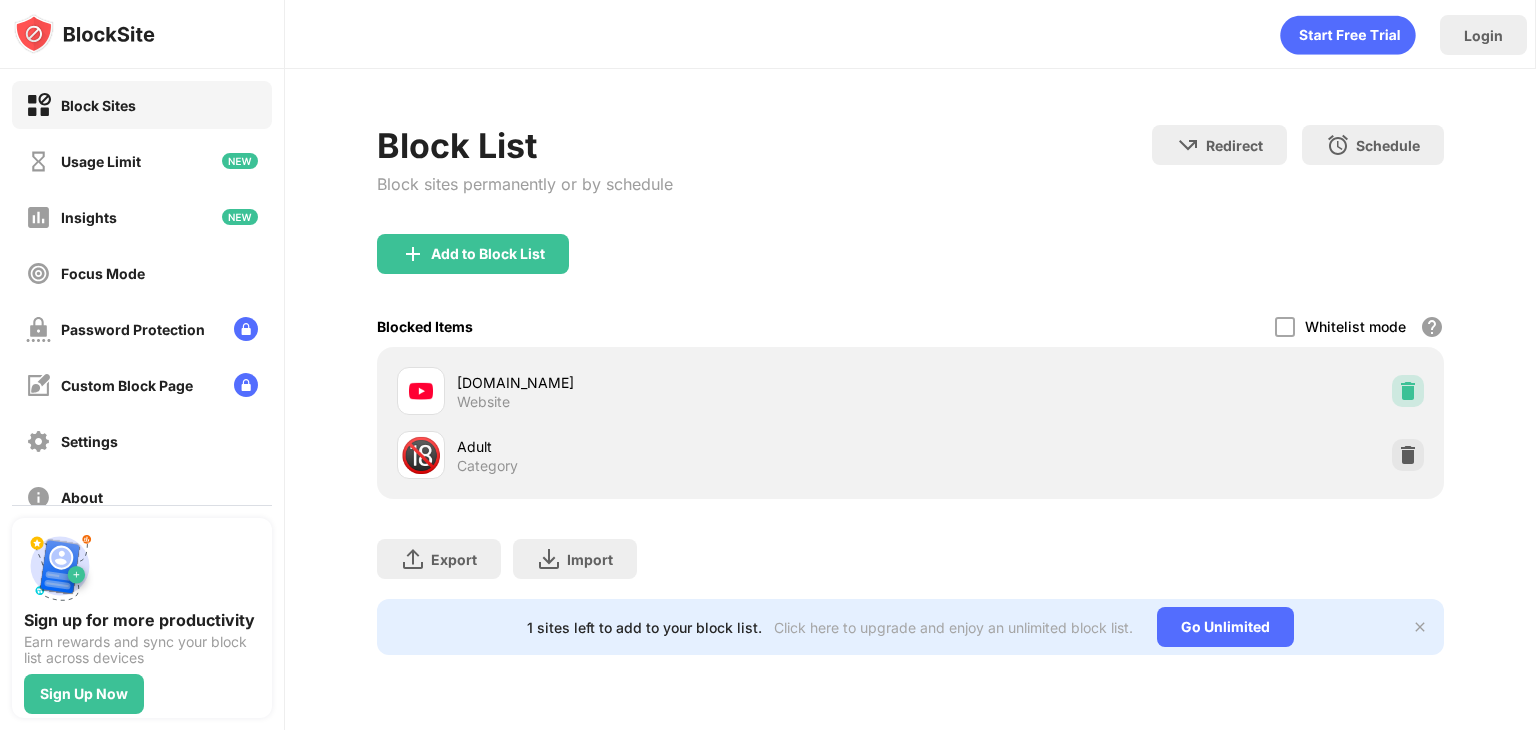 click at bounding box center [1408, 391] 